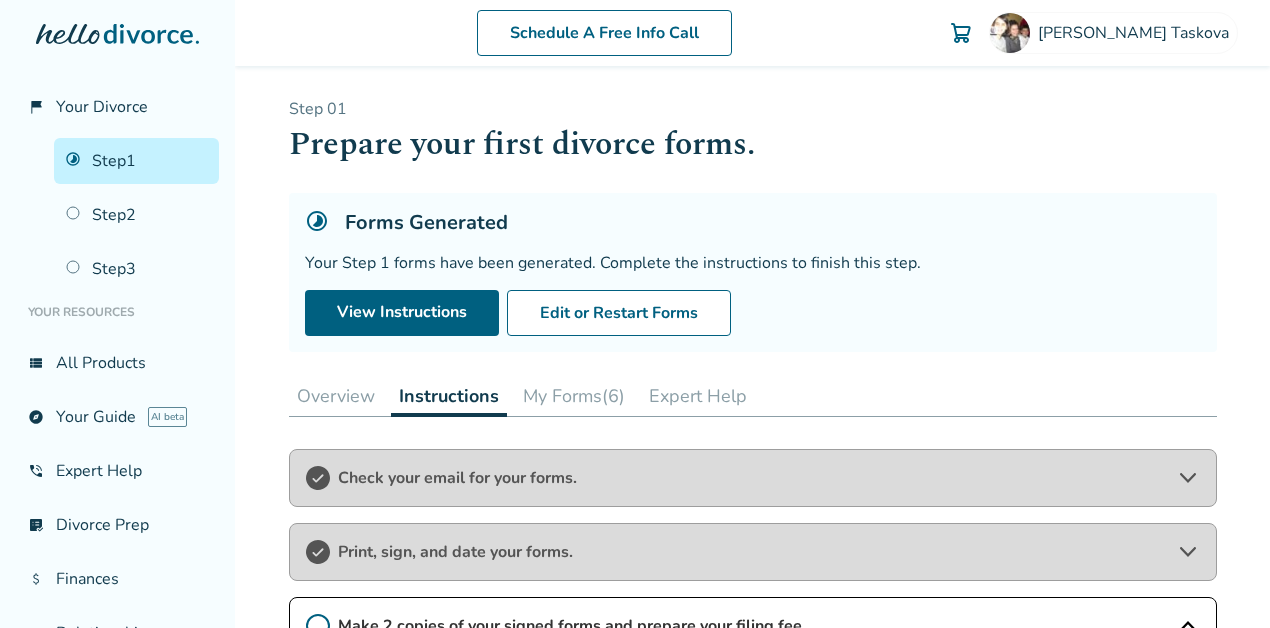scroll, scrollTop: 0, scrollLeft: 0, axis: both 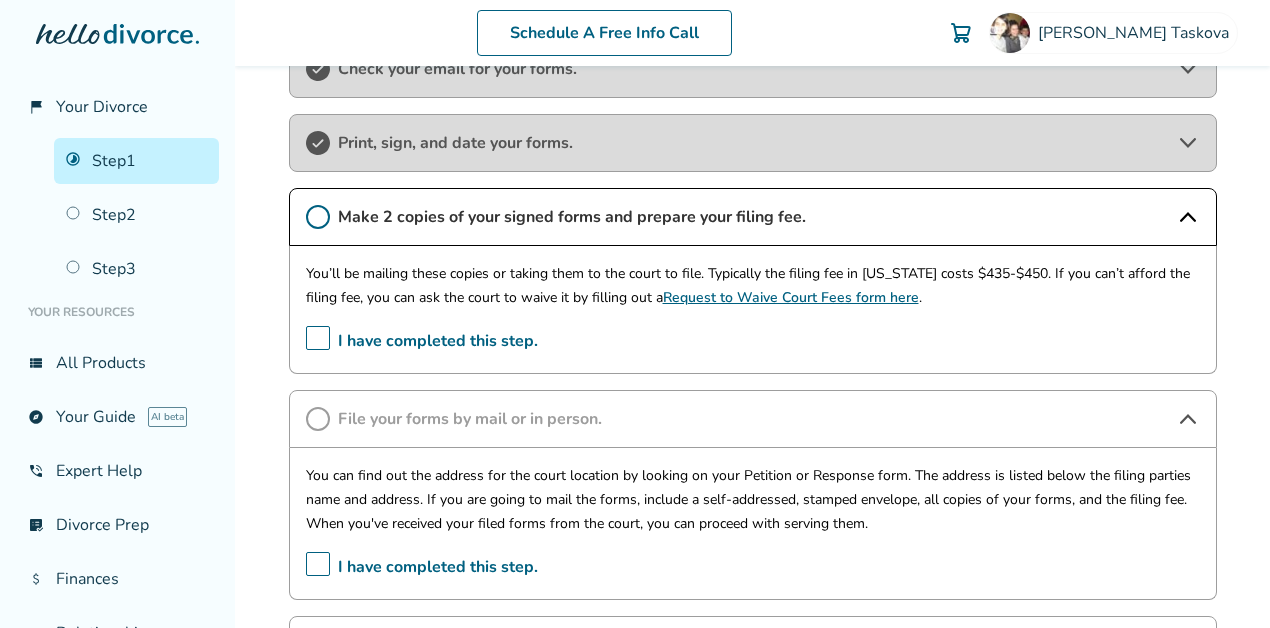 click on "Step  1" at bounding box center [136, 161] 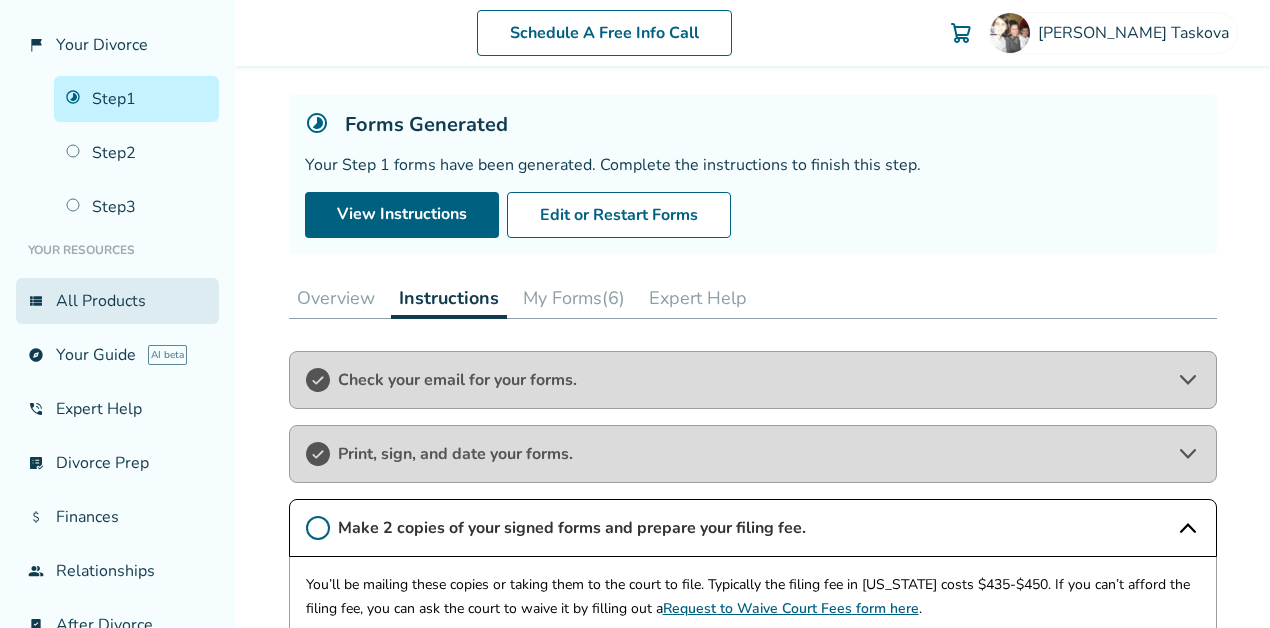 scroll, scrollTop: 154, scrollLeft: 0, axis: vertical 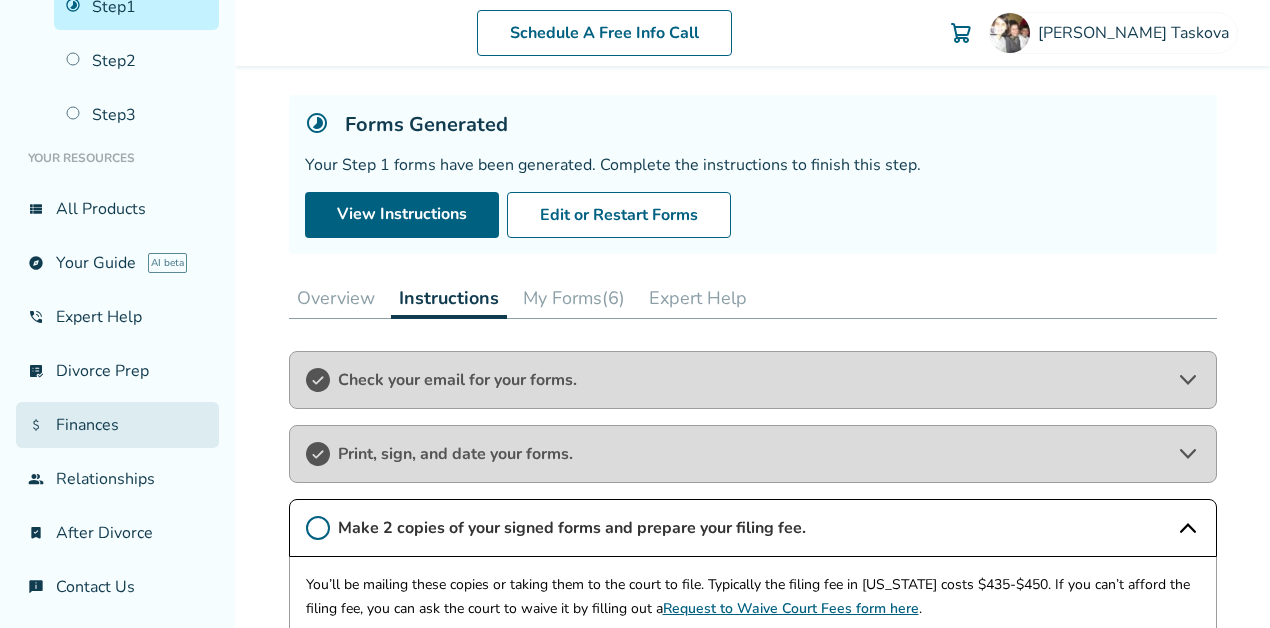 click on "attach_money Finances" at bounding box center (117, 425) 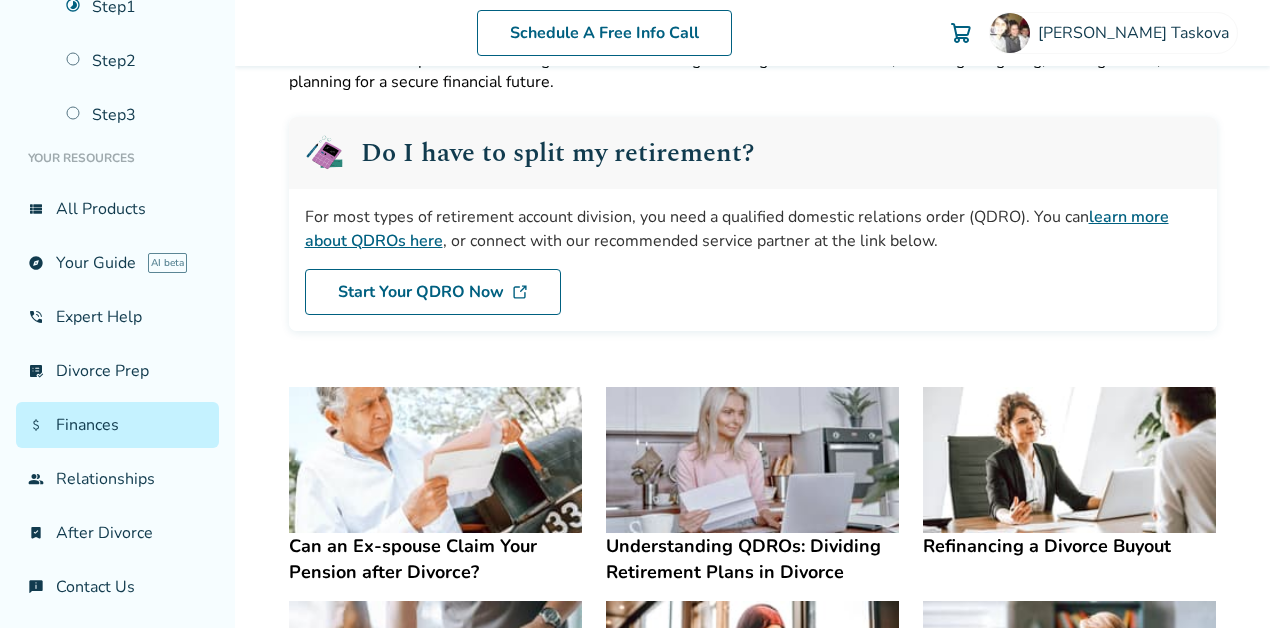 click on "Your Resources view_list All Products explore Your Guide AI beta phone_in_talk Expert Help list_alt_check Divorce Prep attach_money Finances group Relationships bookmark_check After Divorce chat_info Contact Us" at bounding box center (117, 374) 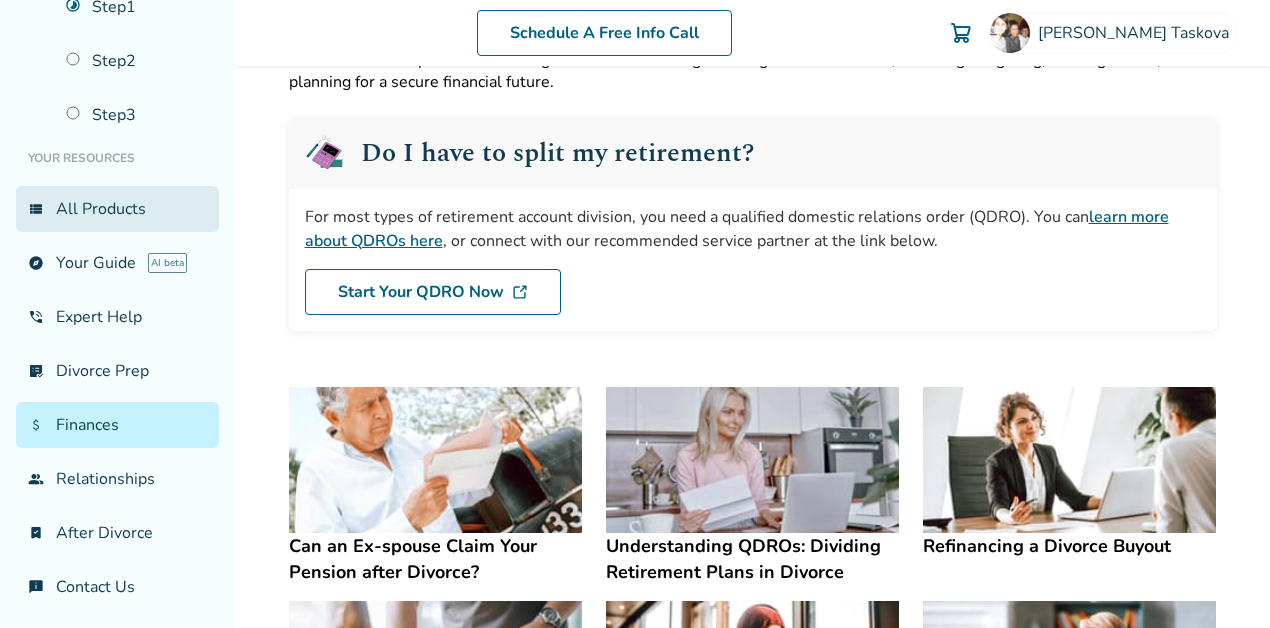 click on "view_list All Products" at bounding box center (117, 209) 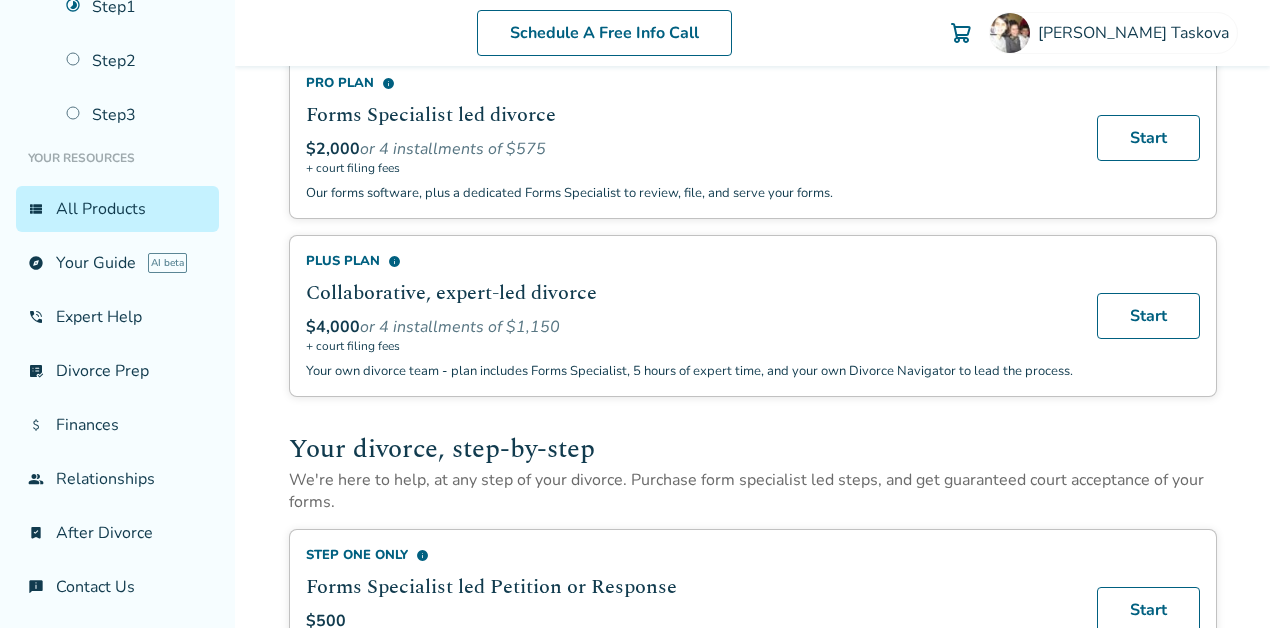 scroll, scrollTop: 607, scrollLeft: 0, axis: vertical 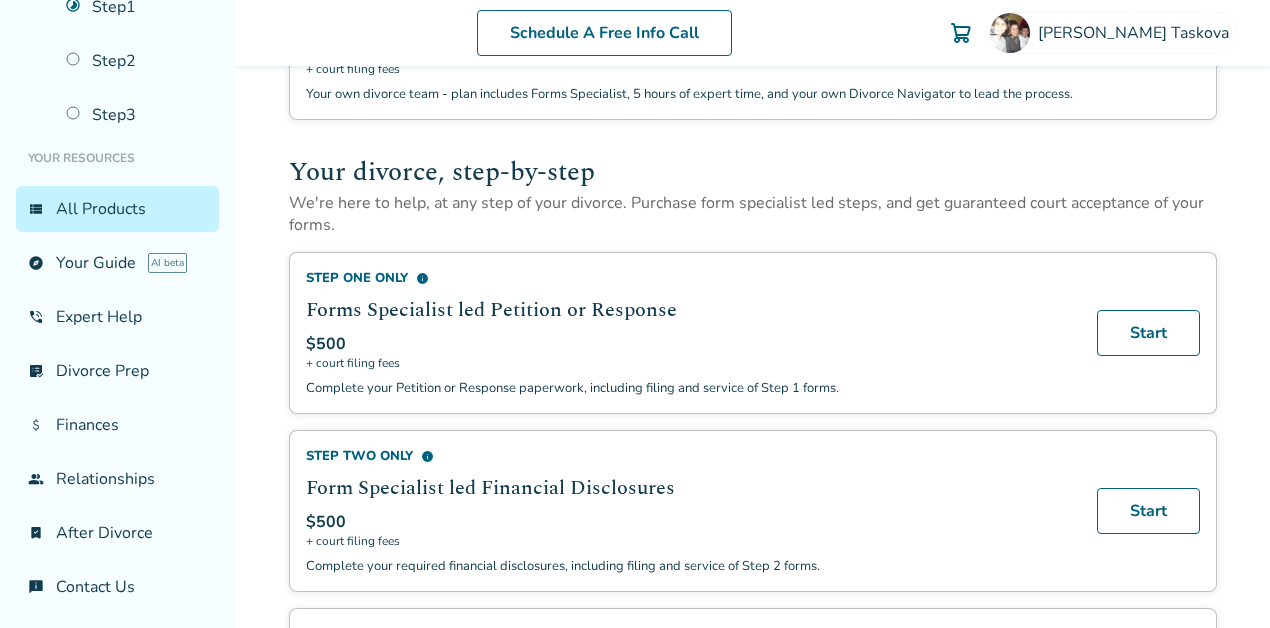 click on "Plans and Pricing Divorce your way — DIY to create your forms, filing help, or full expert support. DIY Plan info Customized divorce forms + instructions $400 + court filing fees Access to our software, divorce forms, and detailed self-filing instructions. Start Pro Plan info Forms Specialist led divorce $2,000  or 4 installments of $575 + court filing fees Our forms software, plus a dedicated Forms Specialist to review, file, and serve your forms. Start Plus Plan info Collaborative, expert-led divorce $4,000  or 4 installments of $1,150 + court filing fees Your own divorce team - plan includes Forms Specialist, 5 hours of expert time, and your own Divorce Navigator to lead the process. Start Your divorce, step-by-step We're here to help, at any step of your divorce. Purchase form specialist led steps, and get guaranteed court acceptance of your forms. Step One Only info Forms Specialist led Petition or Response $500 + court filing fees Start Step Two Only info Form Specialist led Financial Disclosures $500" at bounding box center [753, 347] 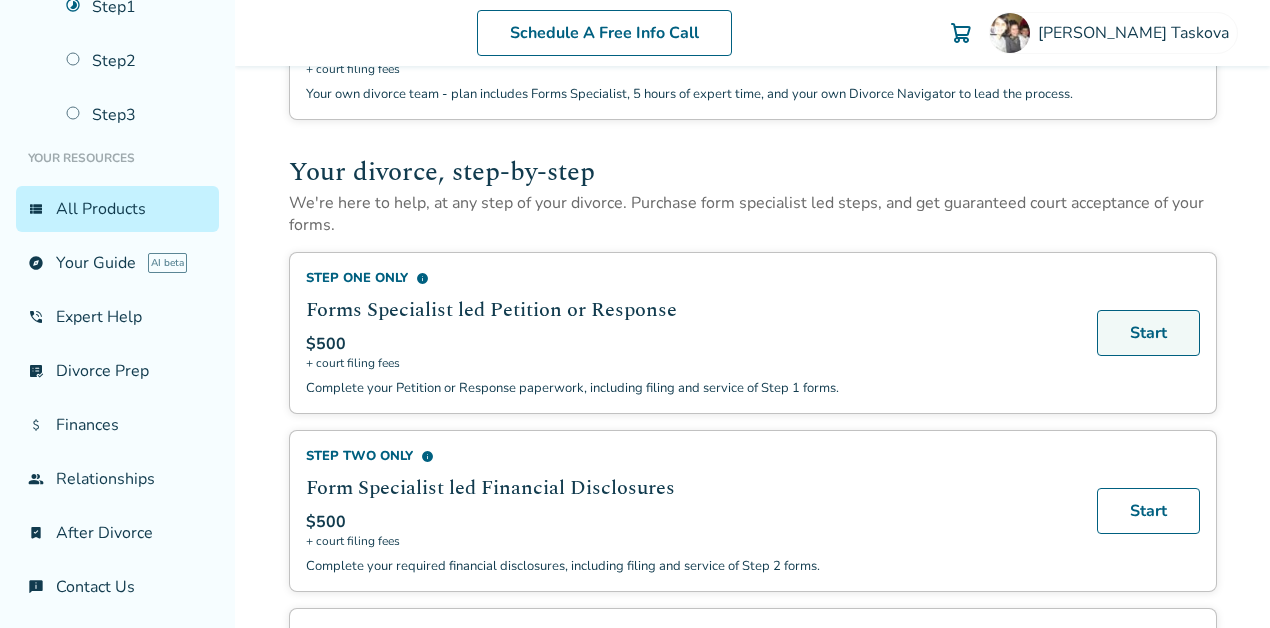 click on "Start" at bounding box center [1148, 333] 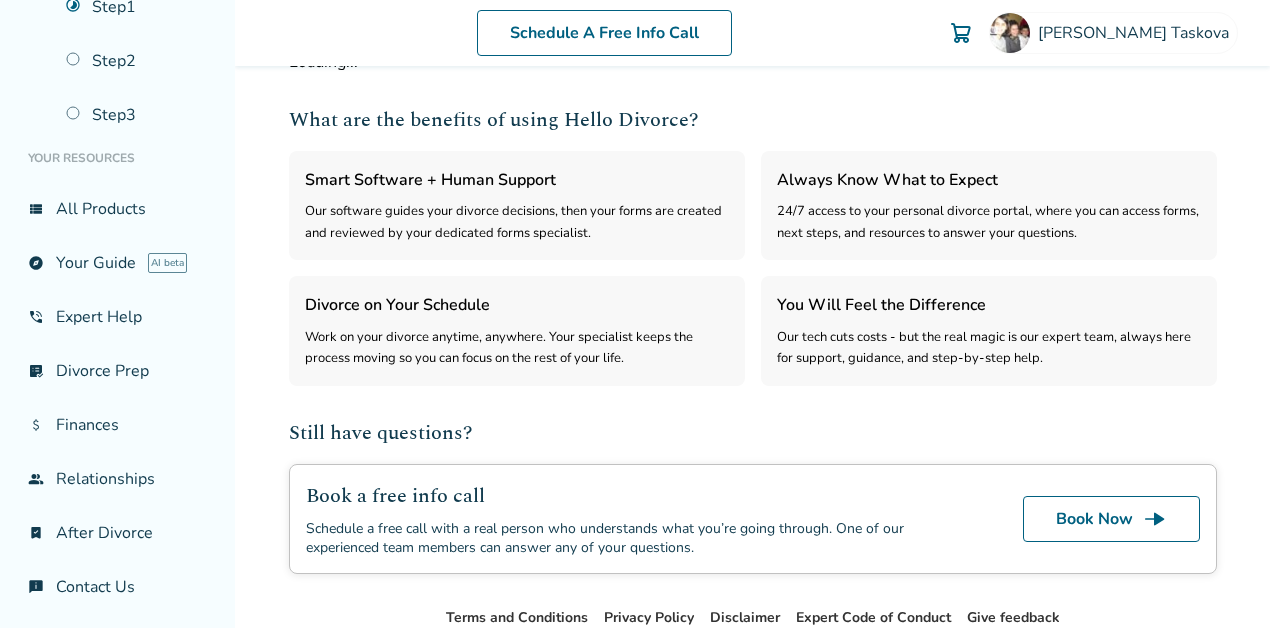 scroll, scrollTop: 14, scrollLeft: 0, axis: vertical 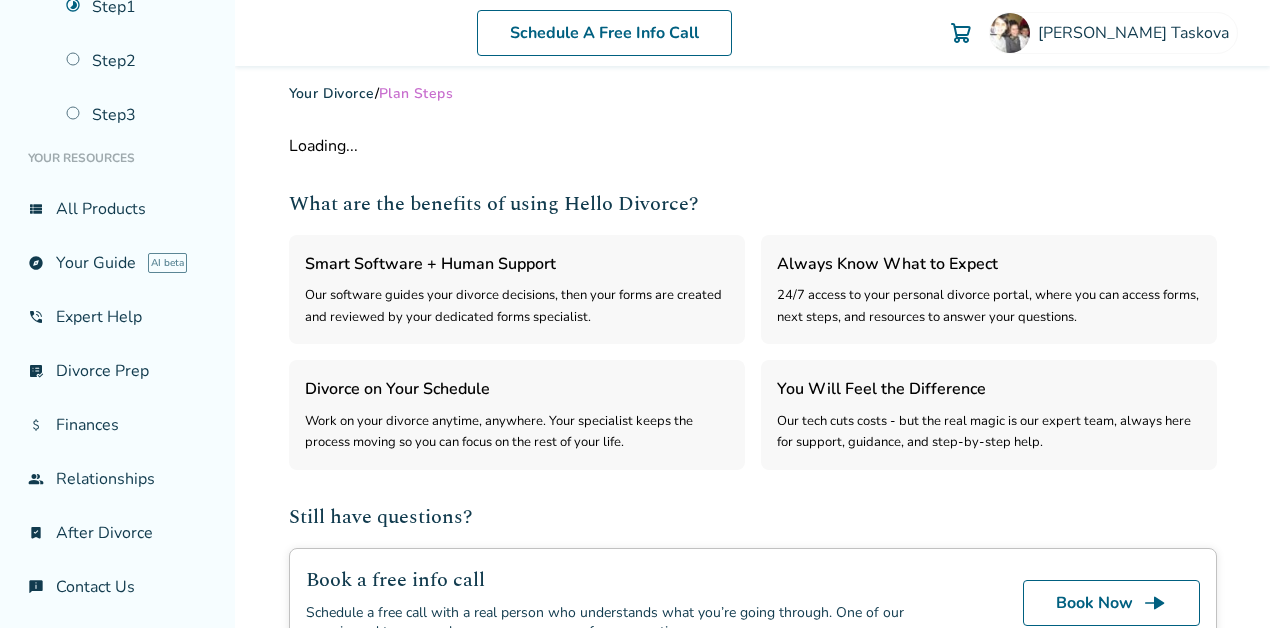 select on "***" 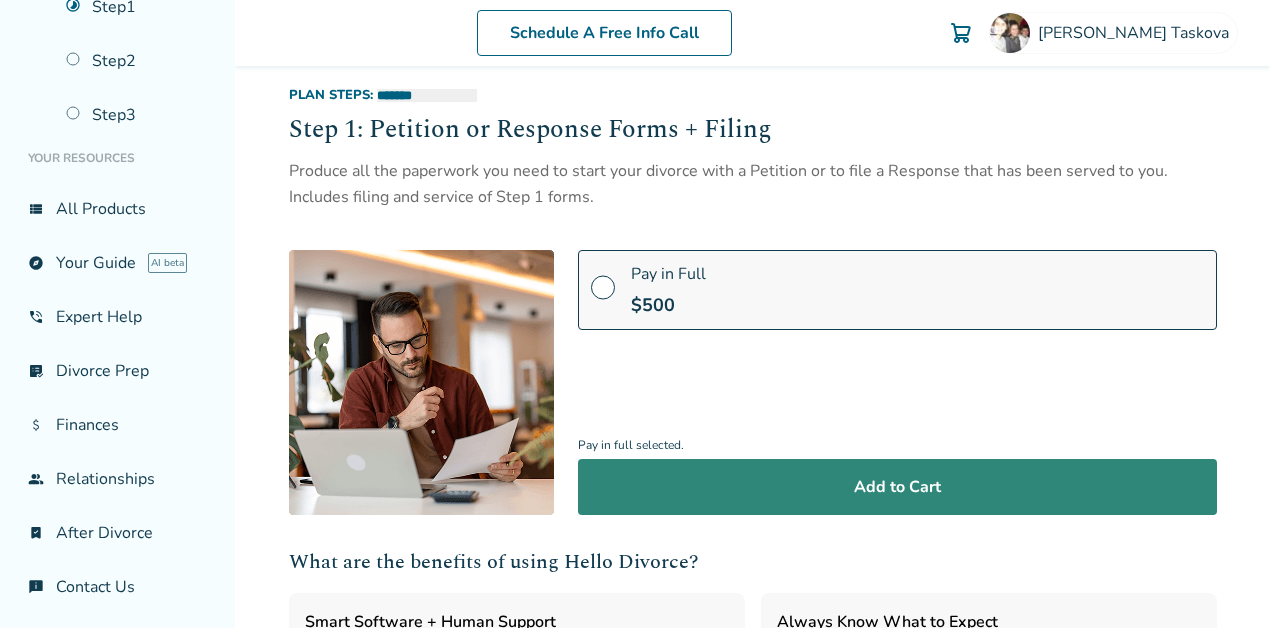 scroll, scrollTop: 173, scrollLeft: 0, axis: vertical 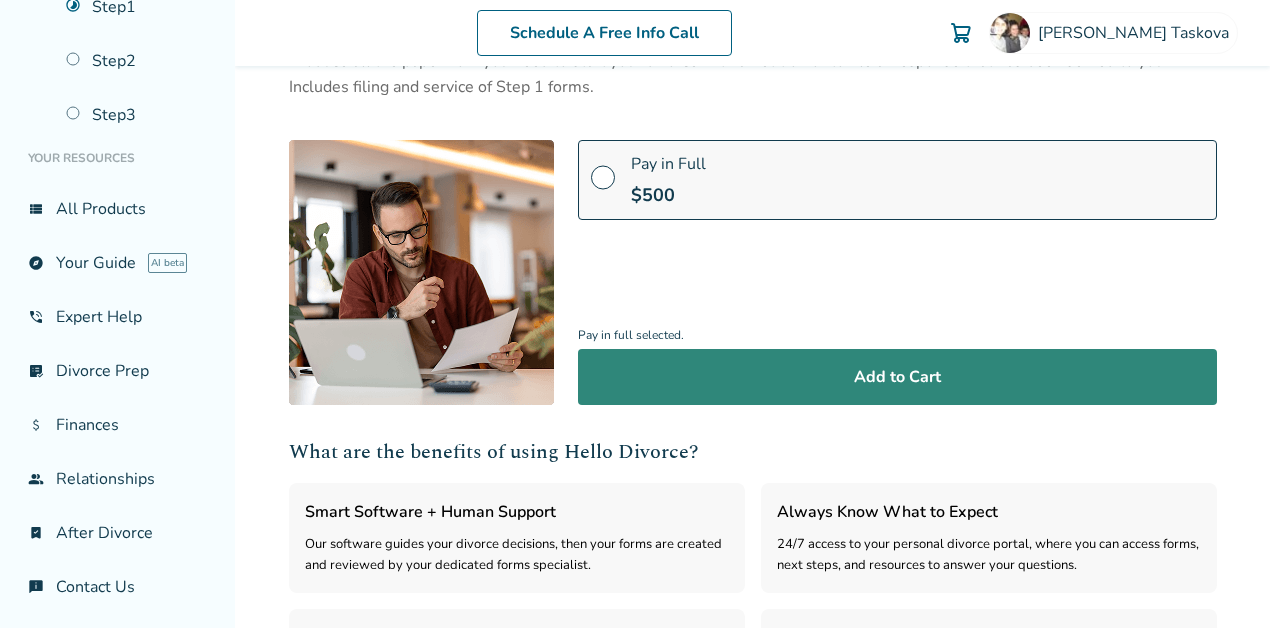 click on "Add to Cart" at bounding box center [897, 377] 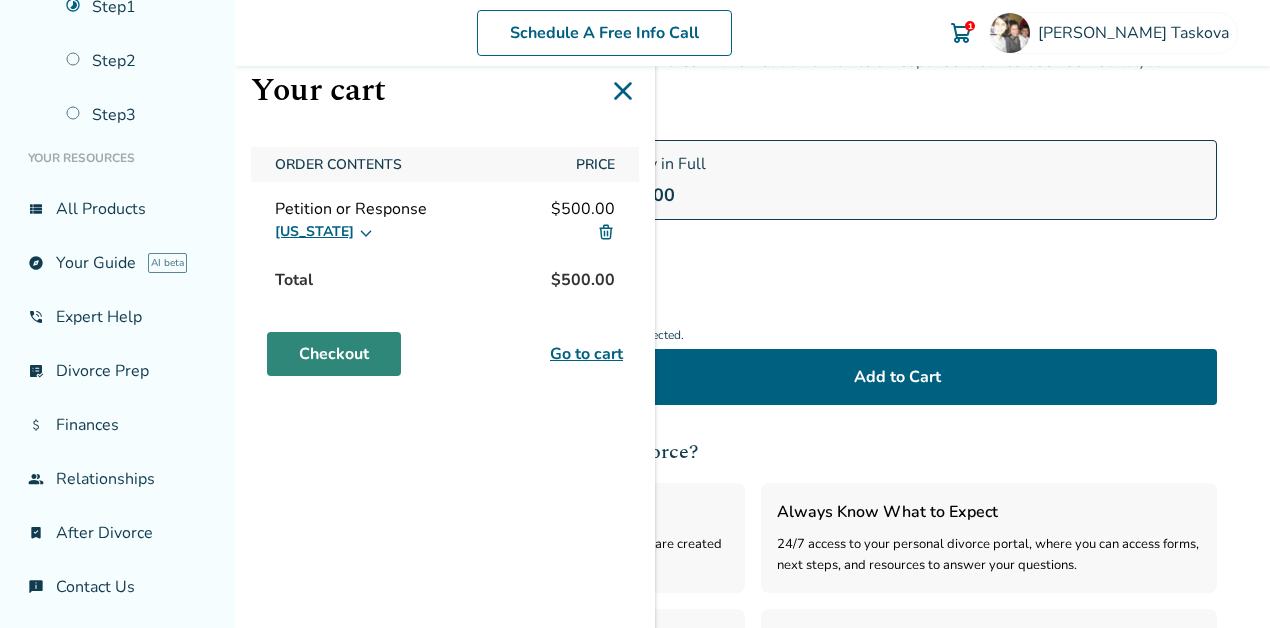 click on "Checkout" at bounding box center [334, 354] 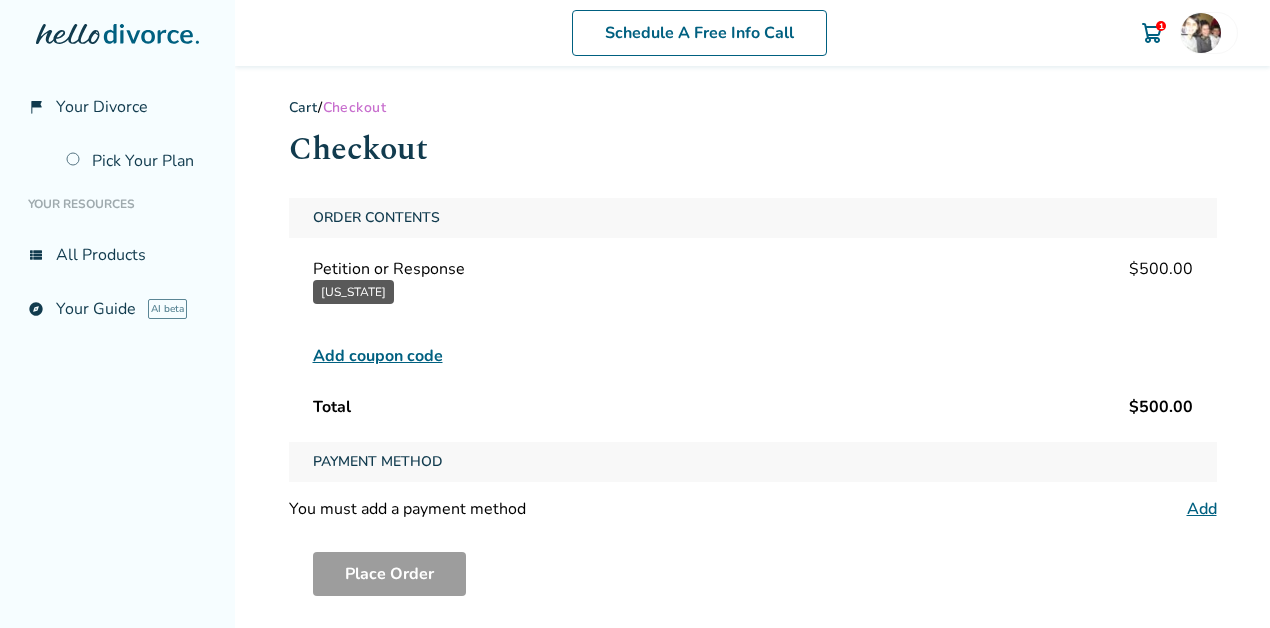 scroll, scrollTop: 0, scrollLeft: 0, axis: both 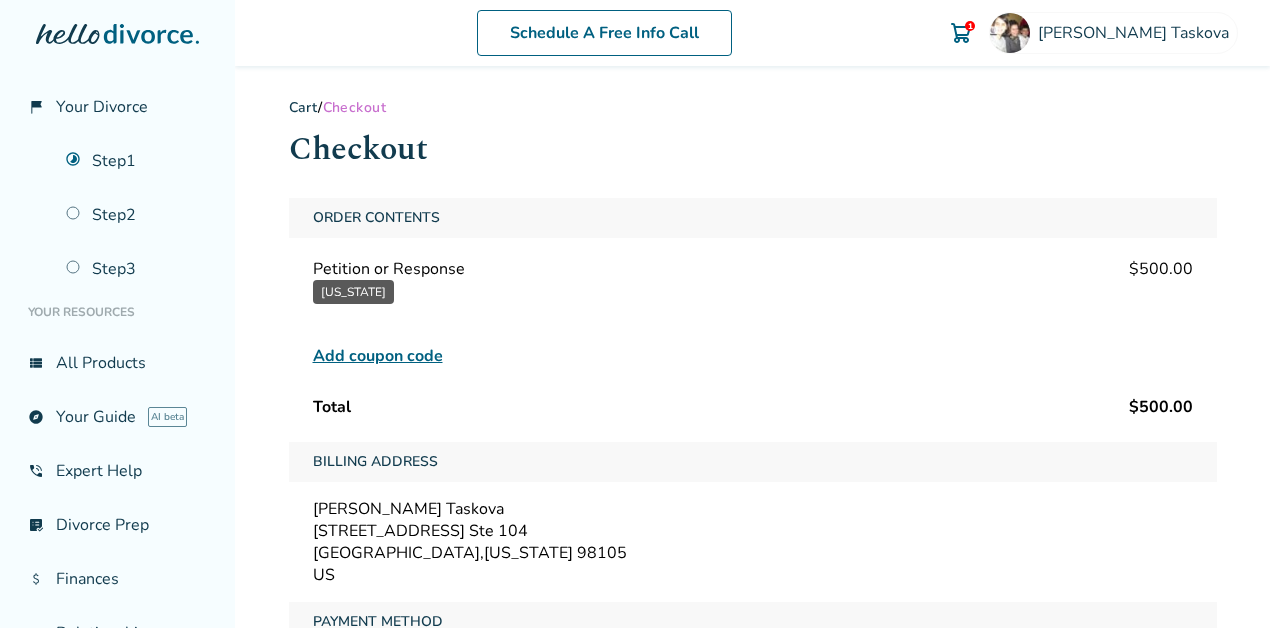 click on "Add coupon code" at bounding box center [753, 356] 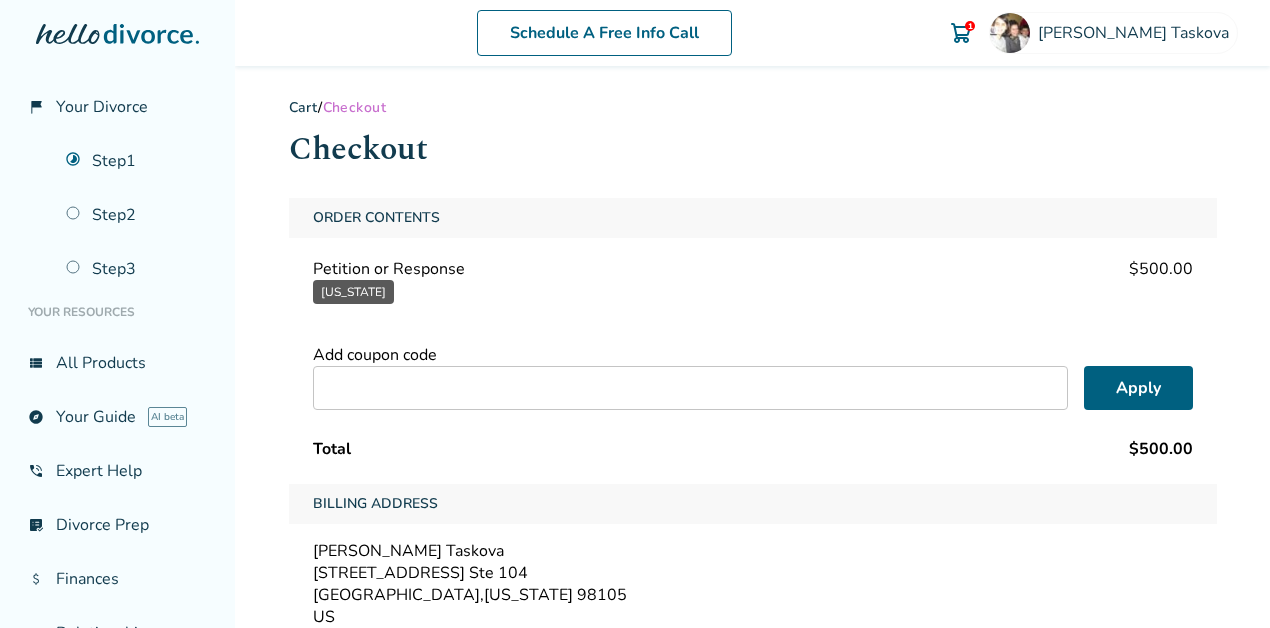 click at bounding box center (690, 388) 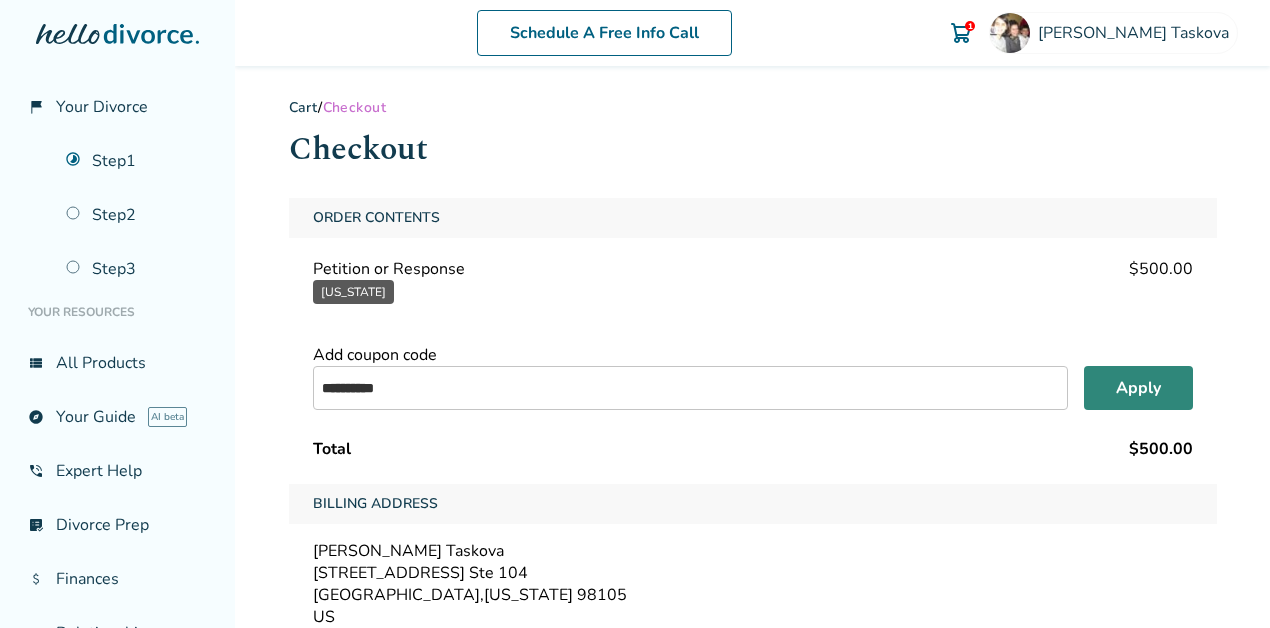 type on "**********" 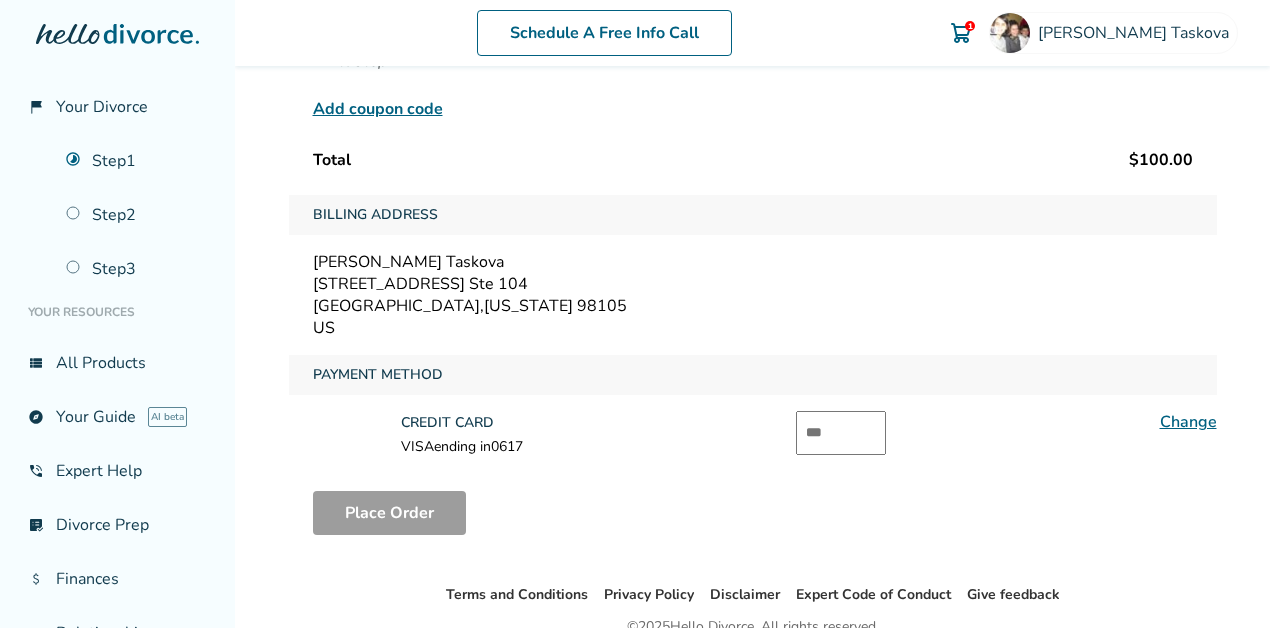 scroll, scrollTop: 317, scrollLeft: 0, axis: vertical 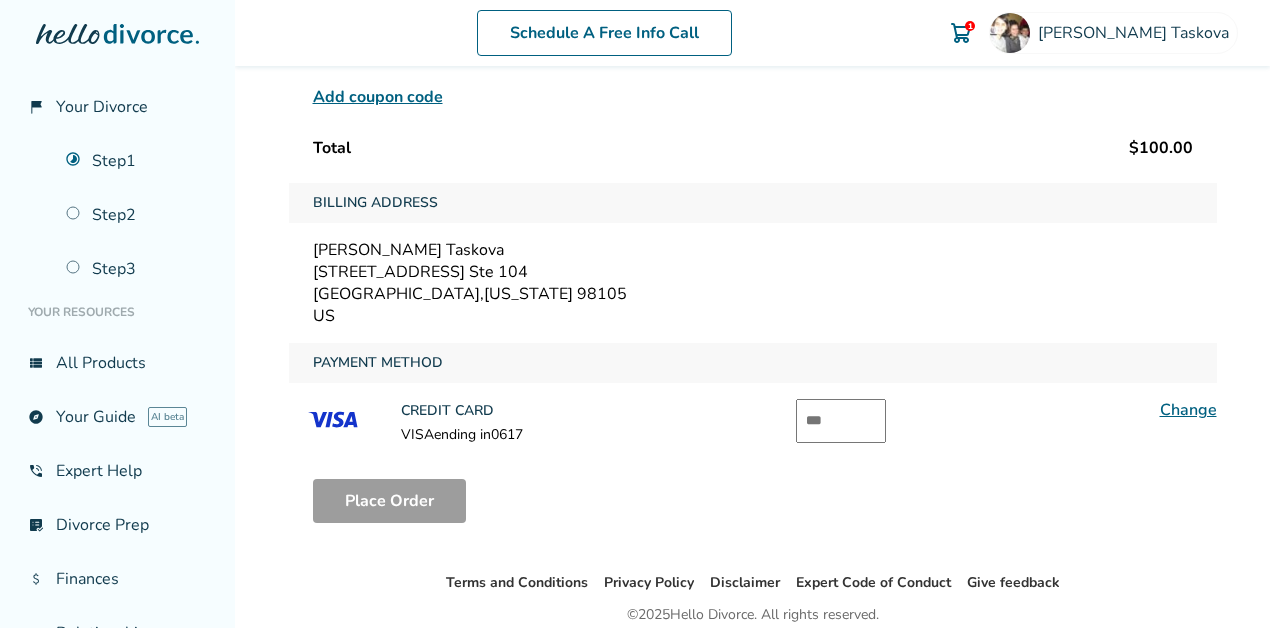 click at bounding box center [841, 421] 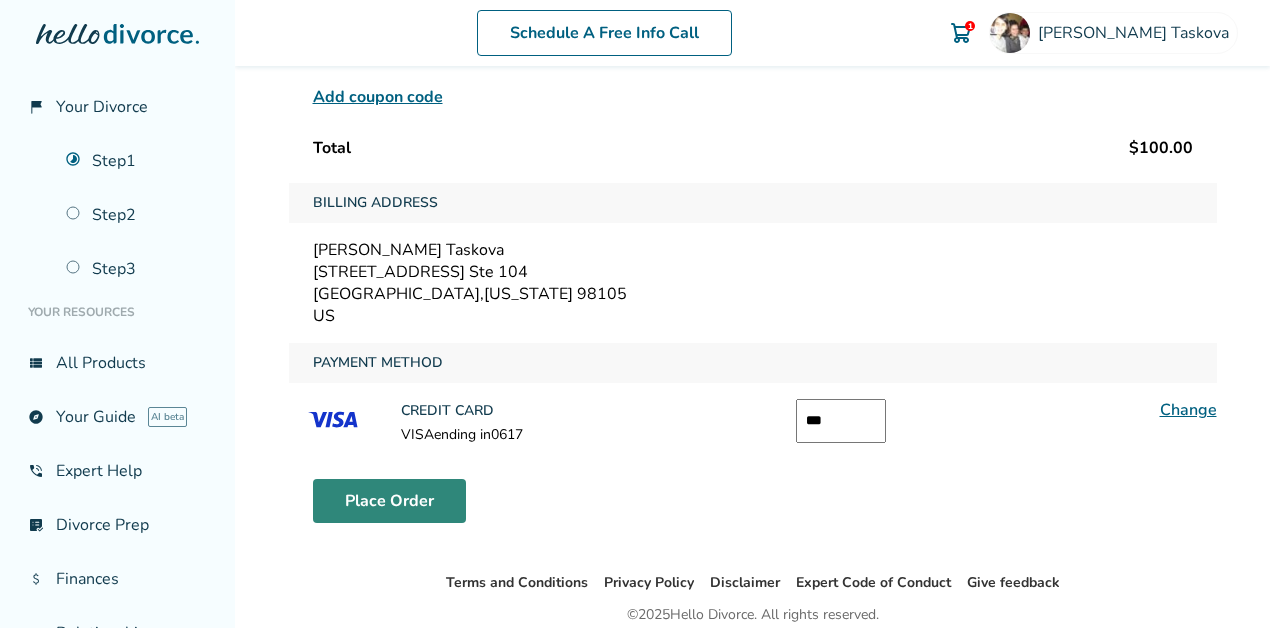 type on "***" 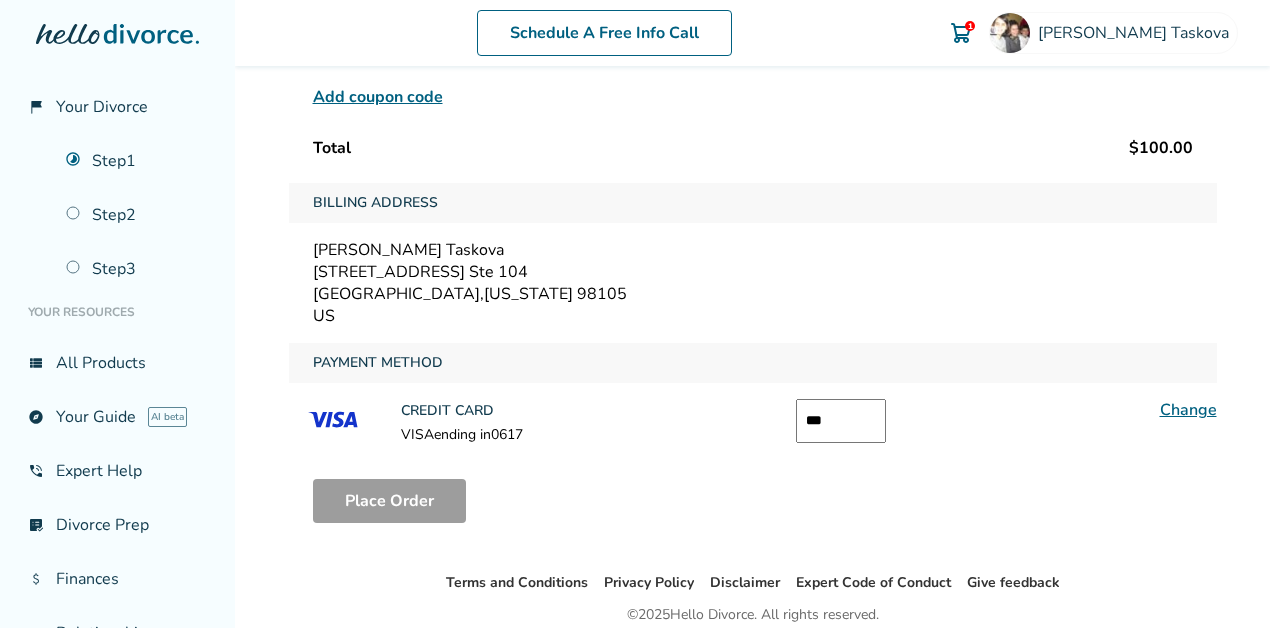 click at bounding box center [961, 33] 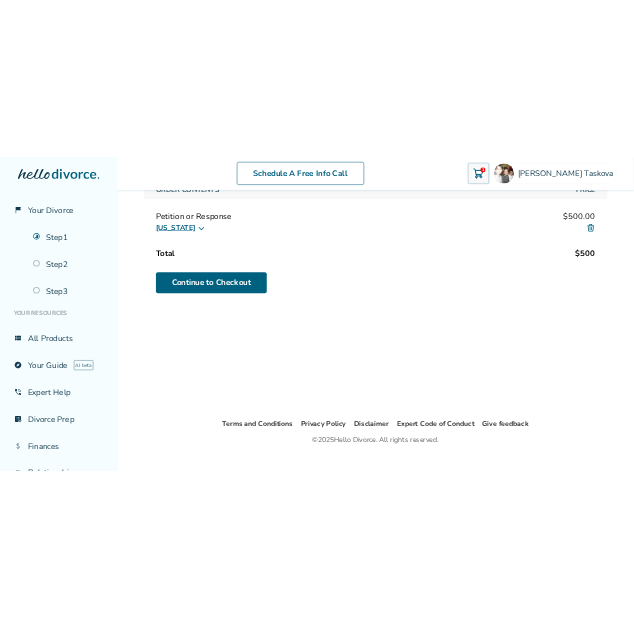 scroll, scrollTop: 0, scrollLeft: 0, axis: both 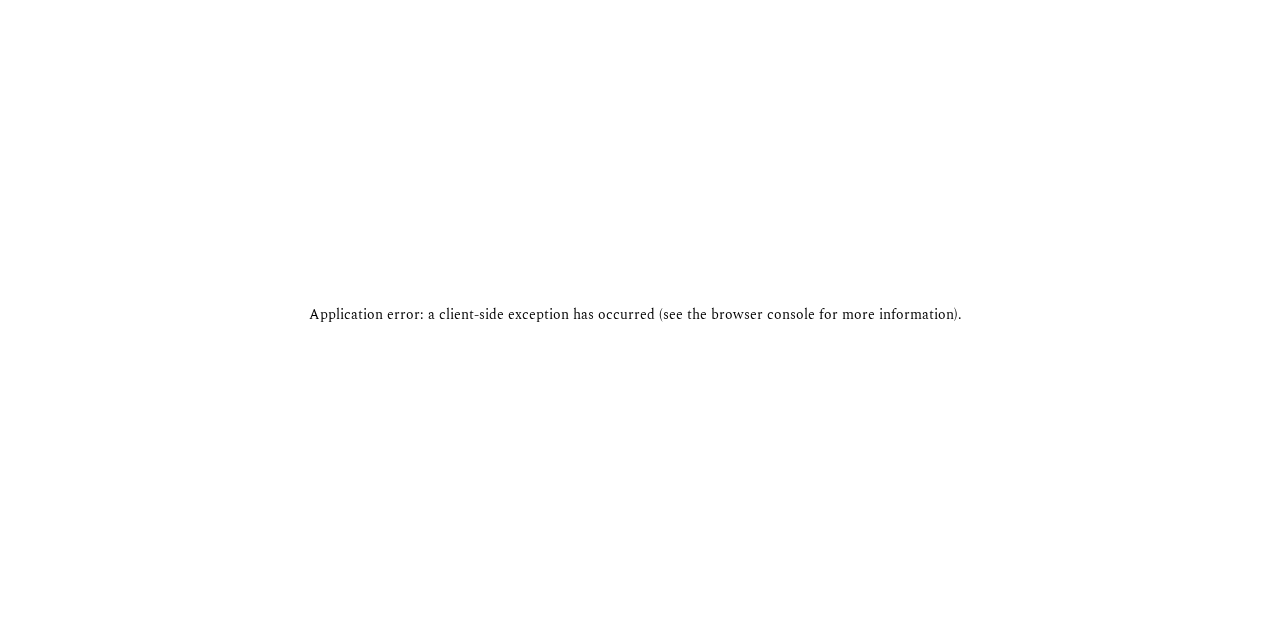 click on "Application error: a client-side exception has occurred     (see the browser console for more information) ." at bounding box center (635, 314) 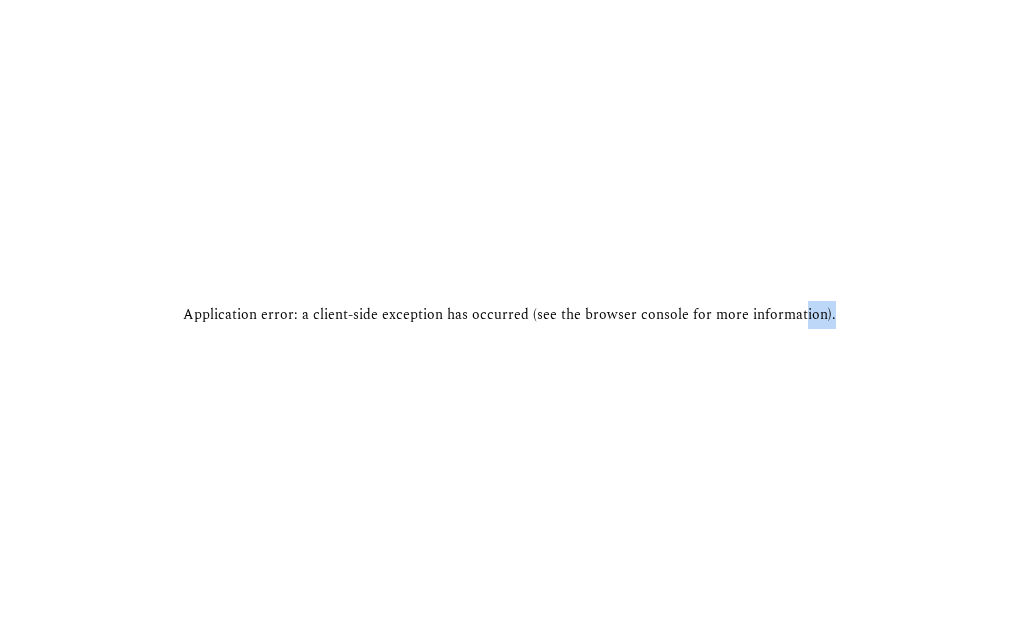 drag, startPoint x: 1018, startPoint y: 308, endPoint x: 795, endPoint y: 312, distance: 223.03587 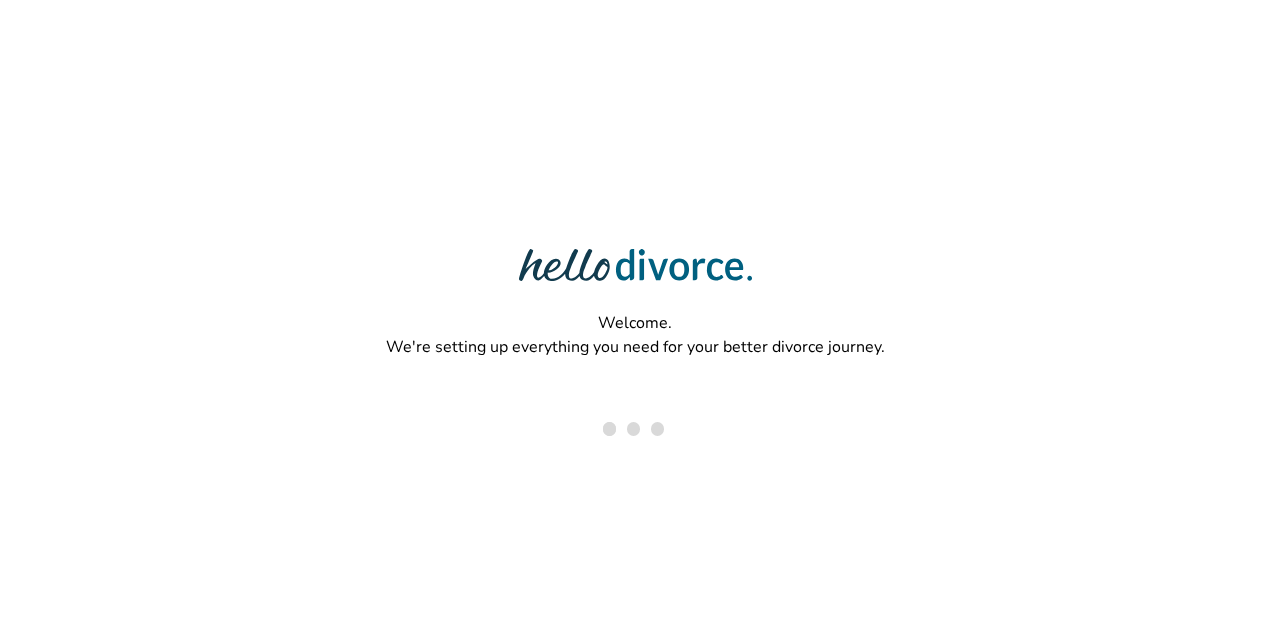 scroll, scrollTop: 0, scrollLeft: 0, axis: both 